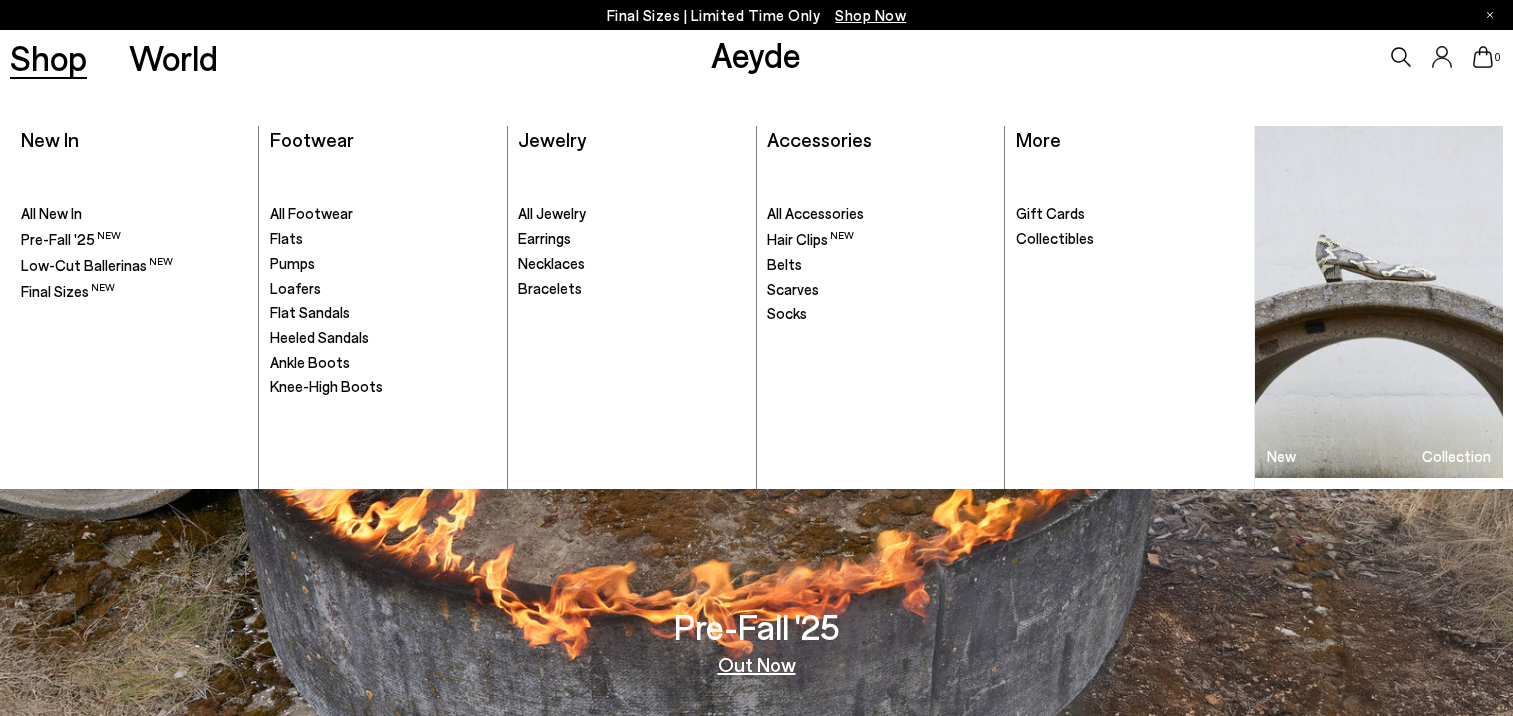 scroll, scrollTop: 0, scrollLeft: 0, axis: both 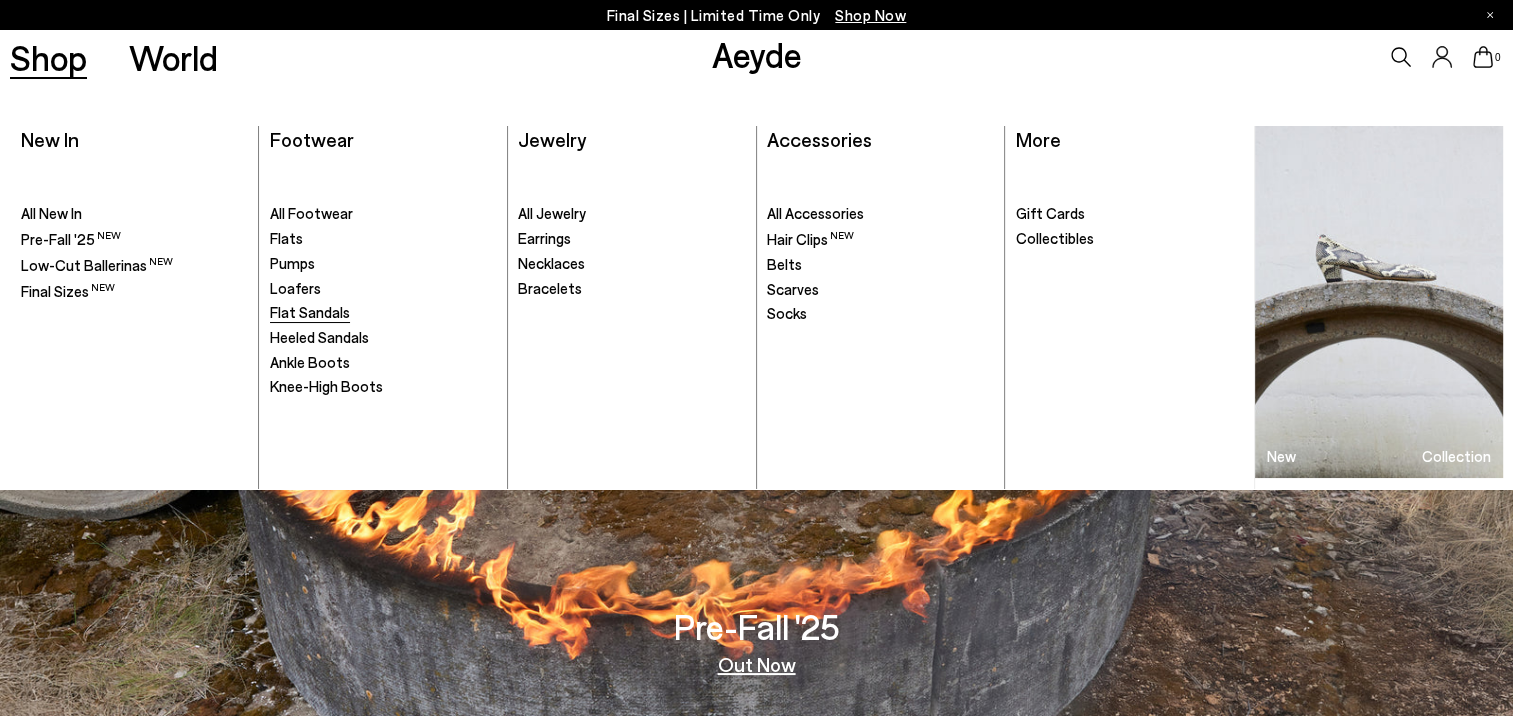 click on "Flat Sandals" at bounding box center (310, 312) 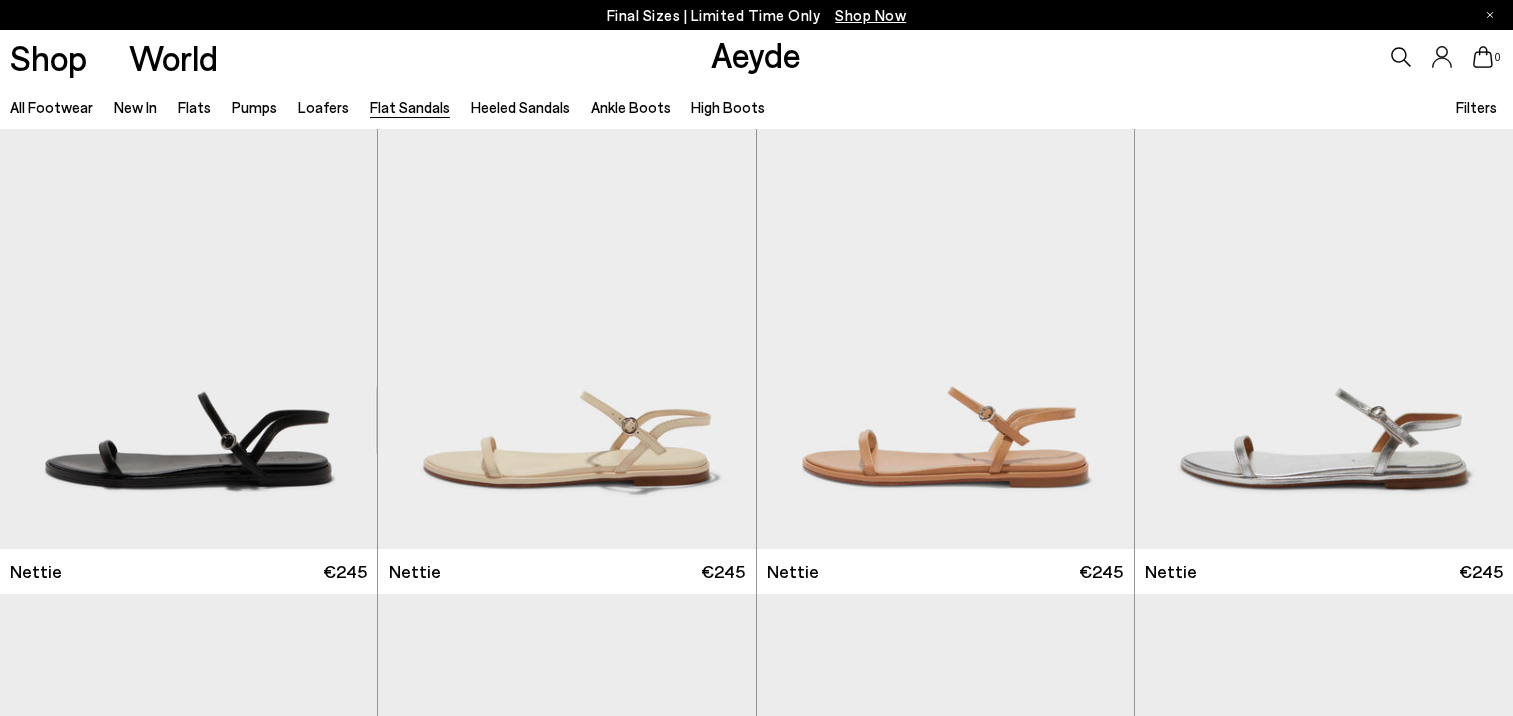 scroll, scrollTop: 0, scrollLeft: 0, axis: both 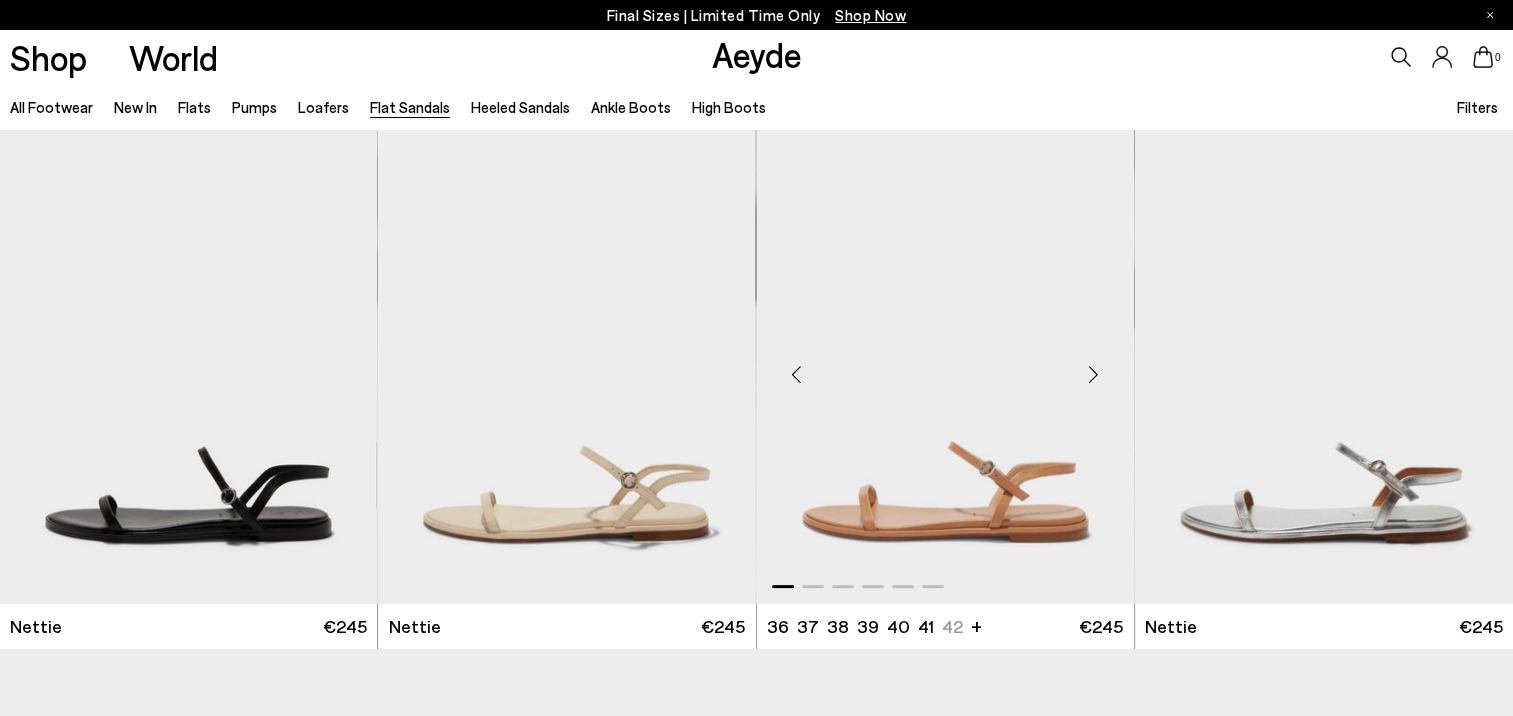 click at bounding box center [1094, 374] 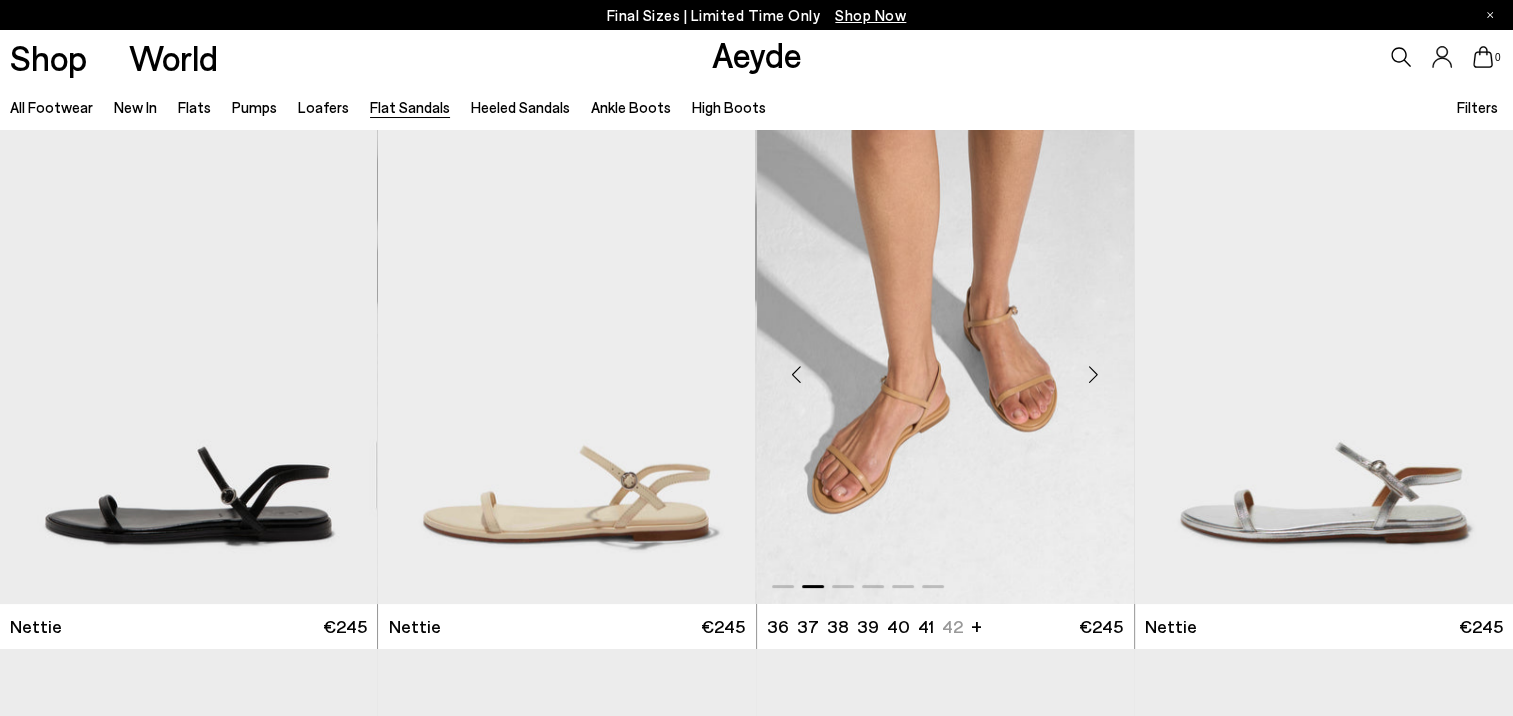 click at bounding box center (945, 366) 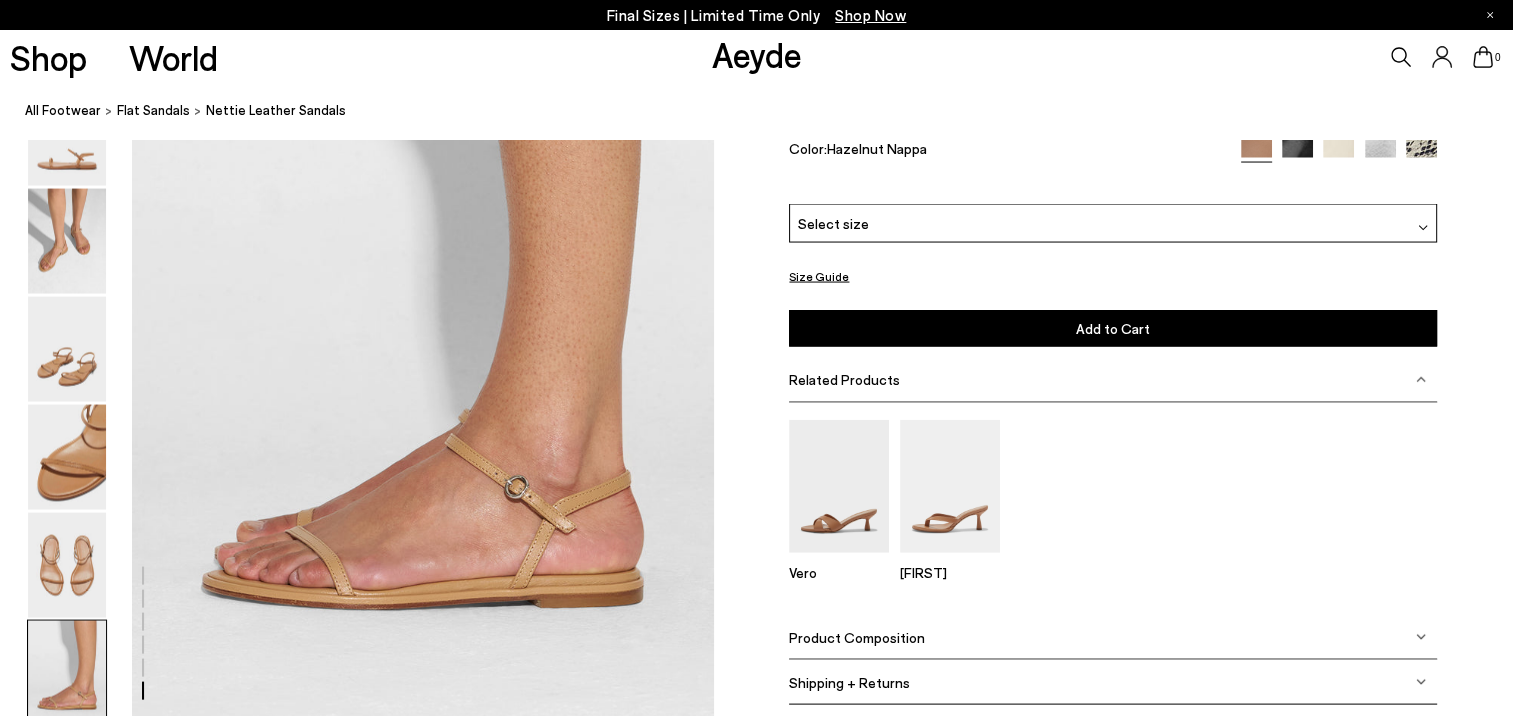 scroll, scrollTop: 4000, scrollLeft: 0, axis: vertical 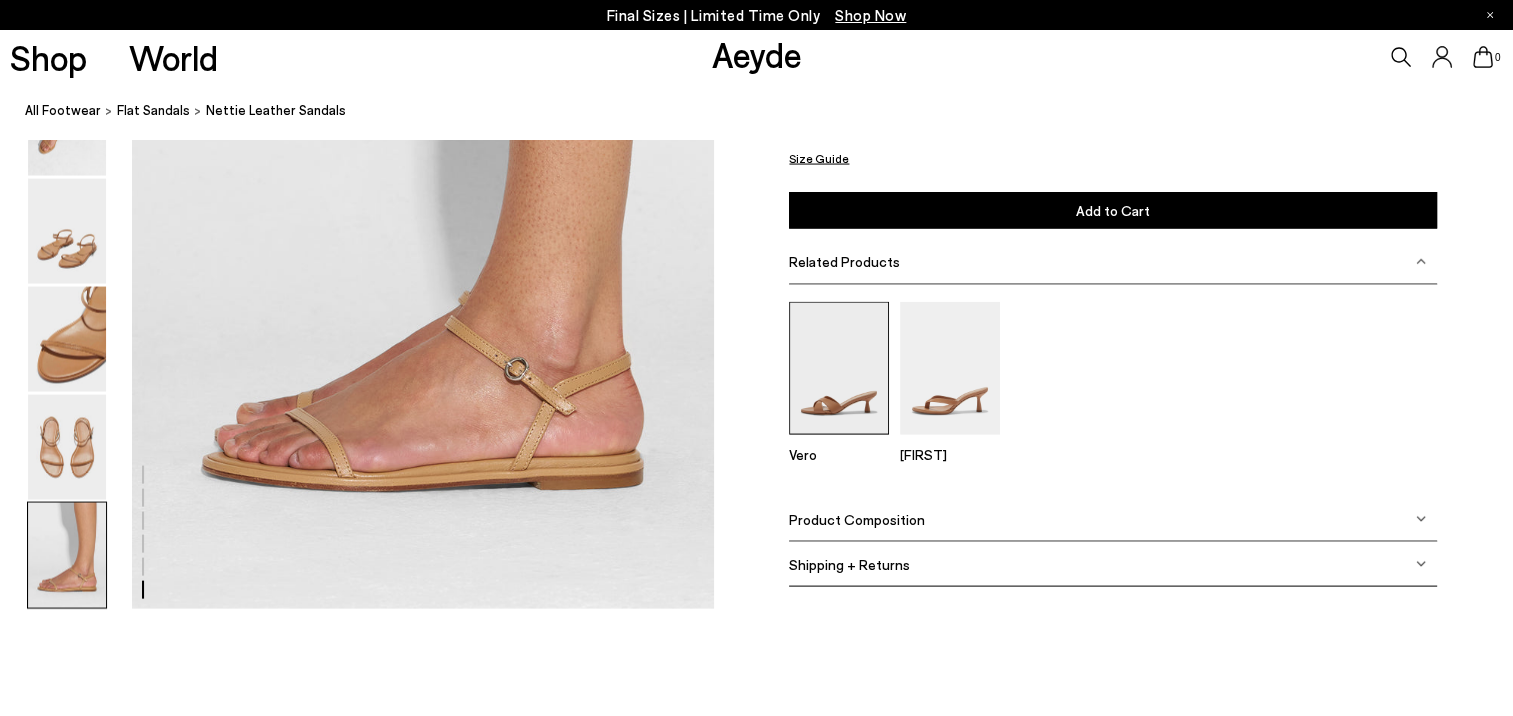 click at bounding box center (839, 368) 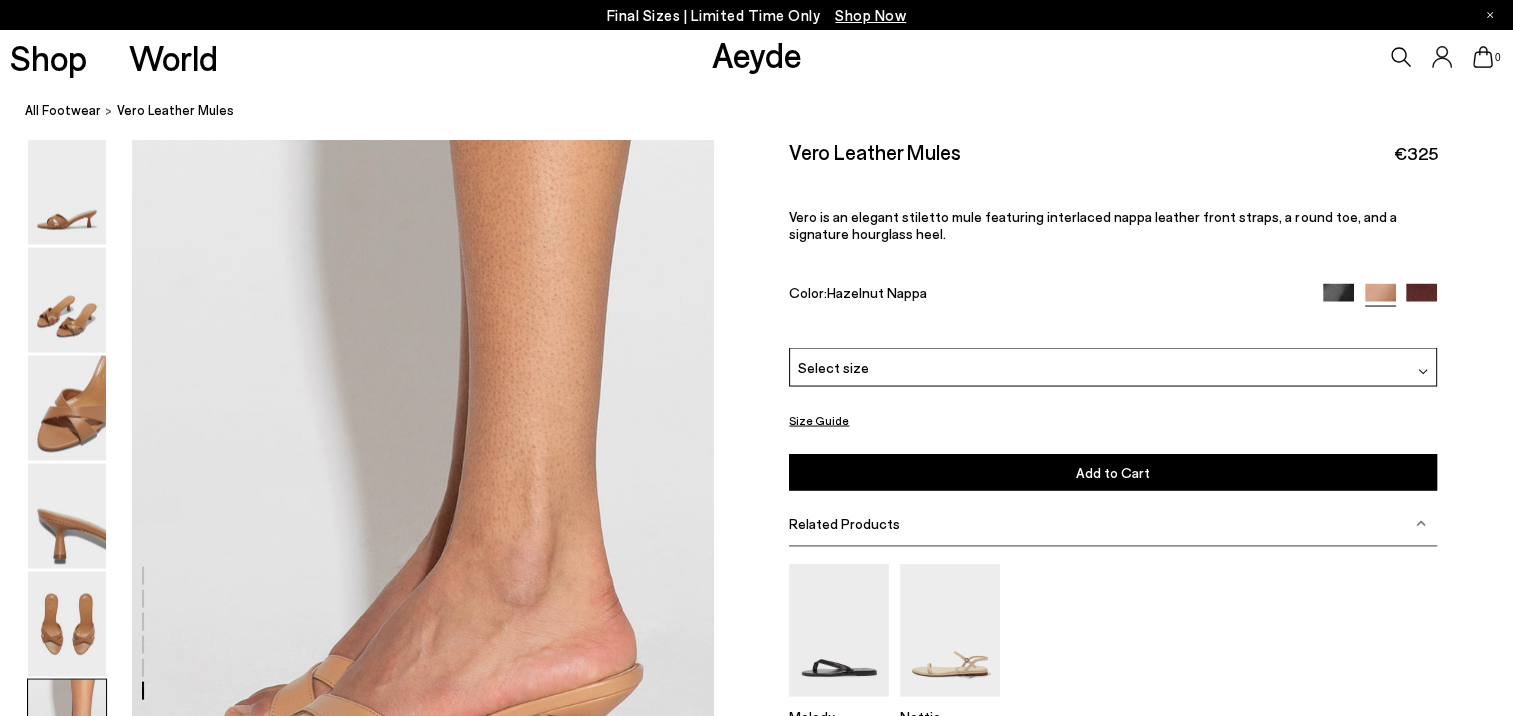 scroll, scrollTop: 4100, scrollLeft: 0, axis: vertical 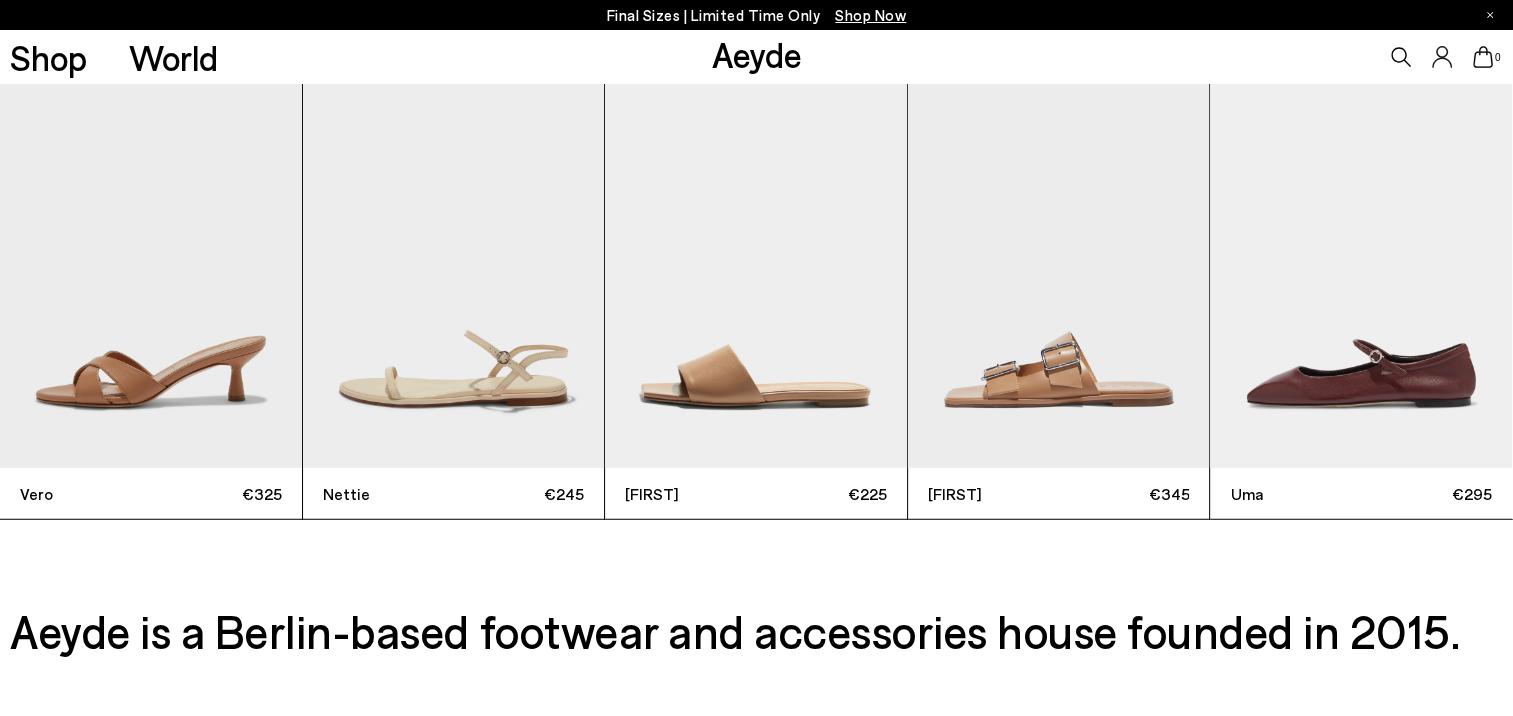 click at bounding box center (1361, 267) 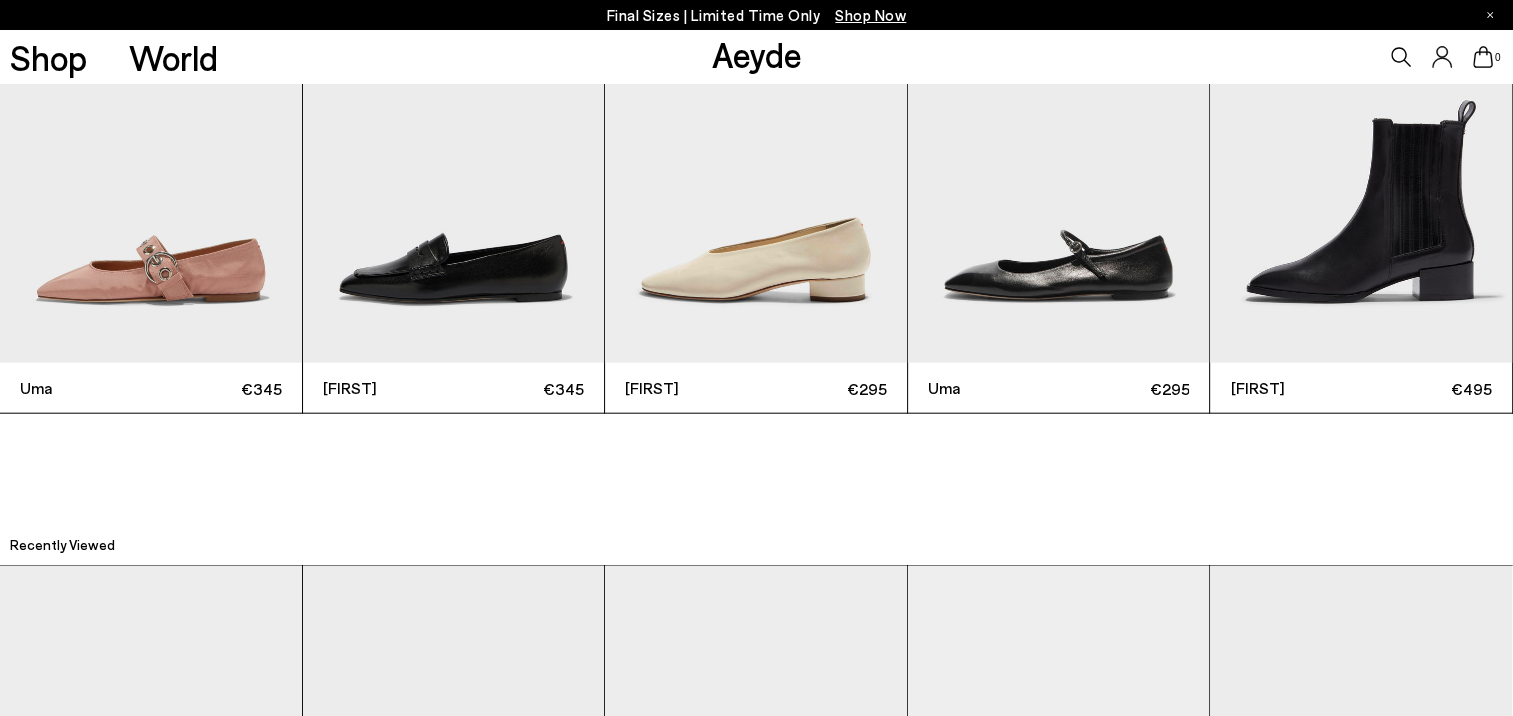 scroll, scrollTop: 4700, scrollLeft: 0, axis: vertical 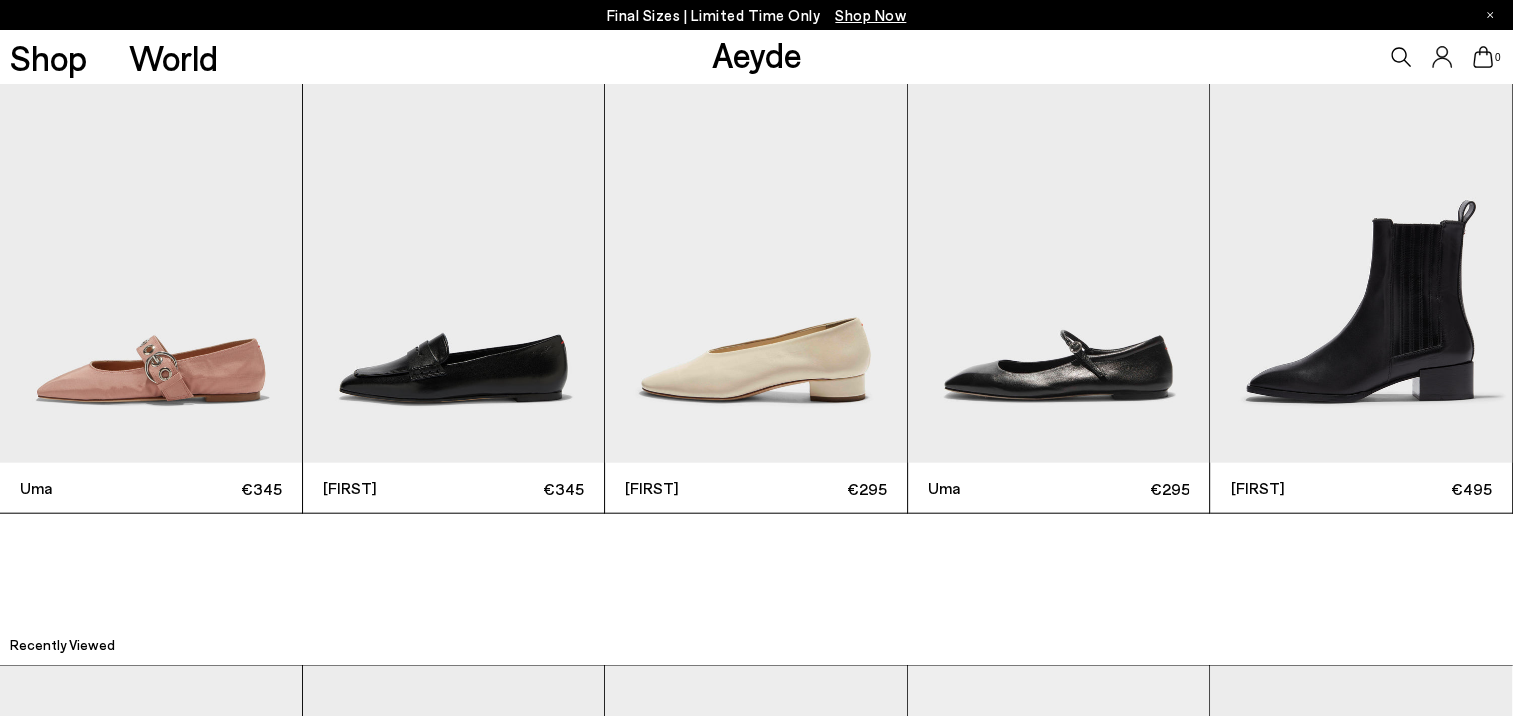 click at bounding box center (1361, 262) 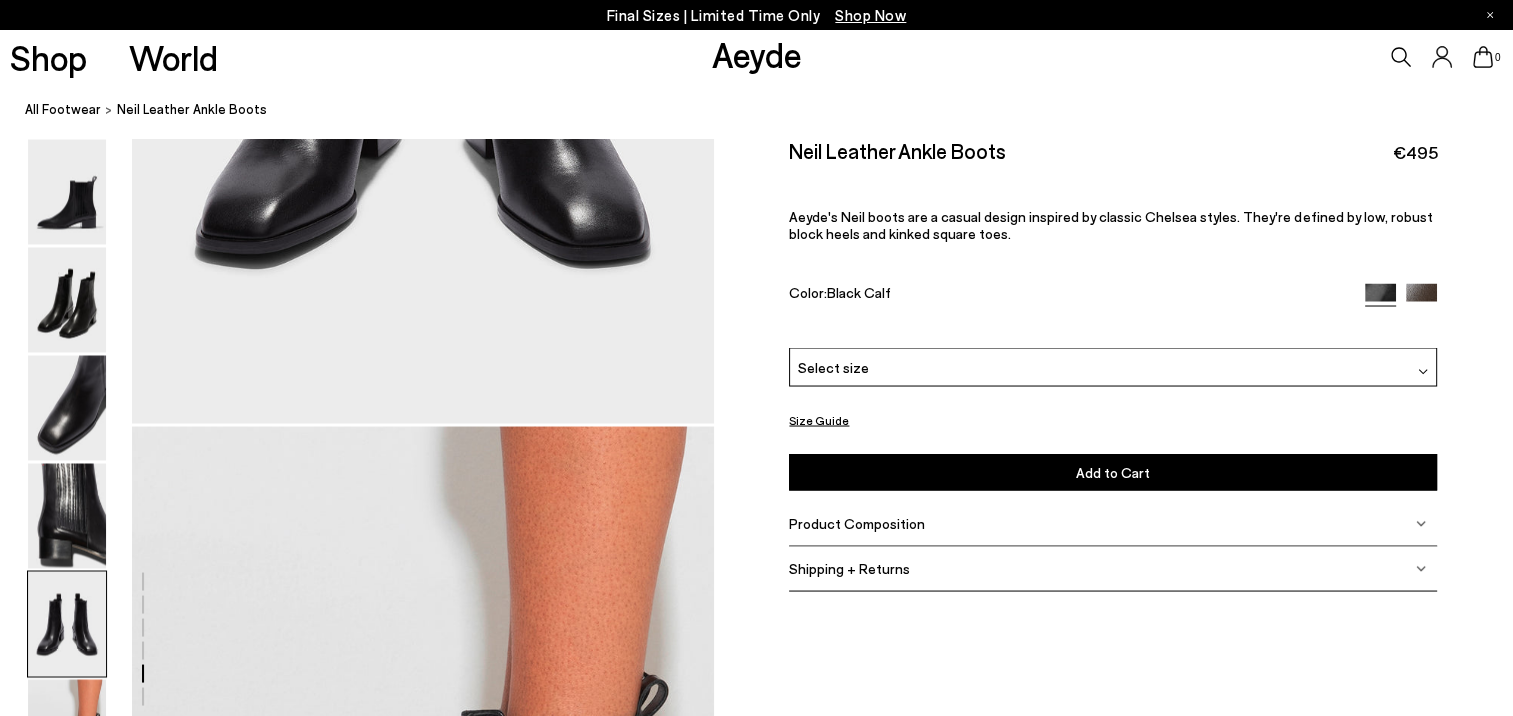 scroll, scrollTop: 3400, scrollLeft: 0, axis: vertical 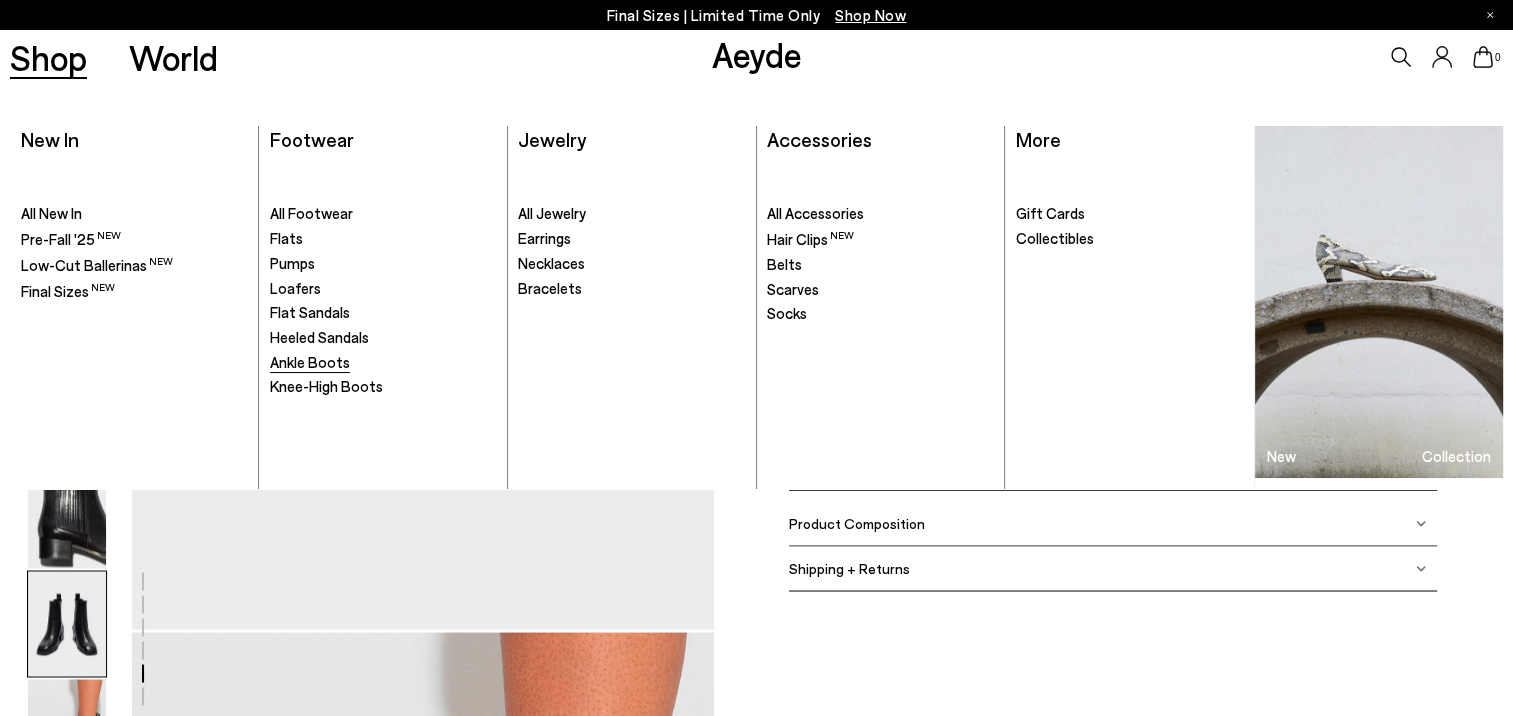 click on "Ankle Boots" at bounding box center (310, 362) 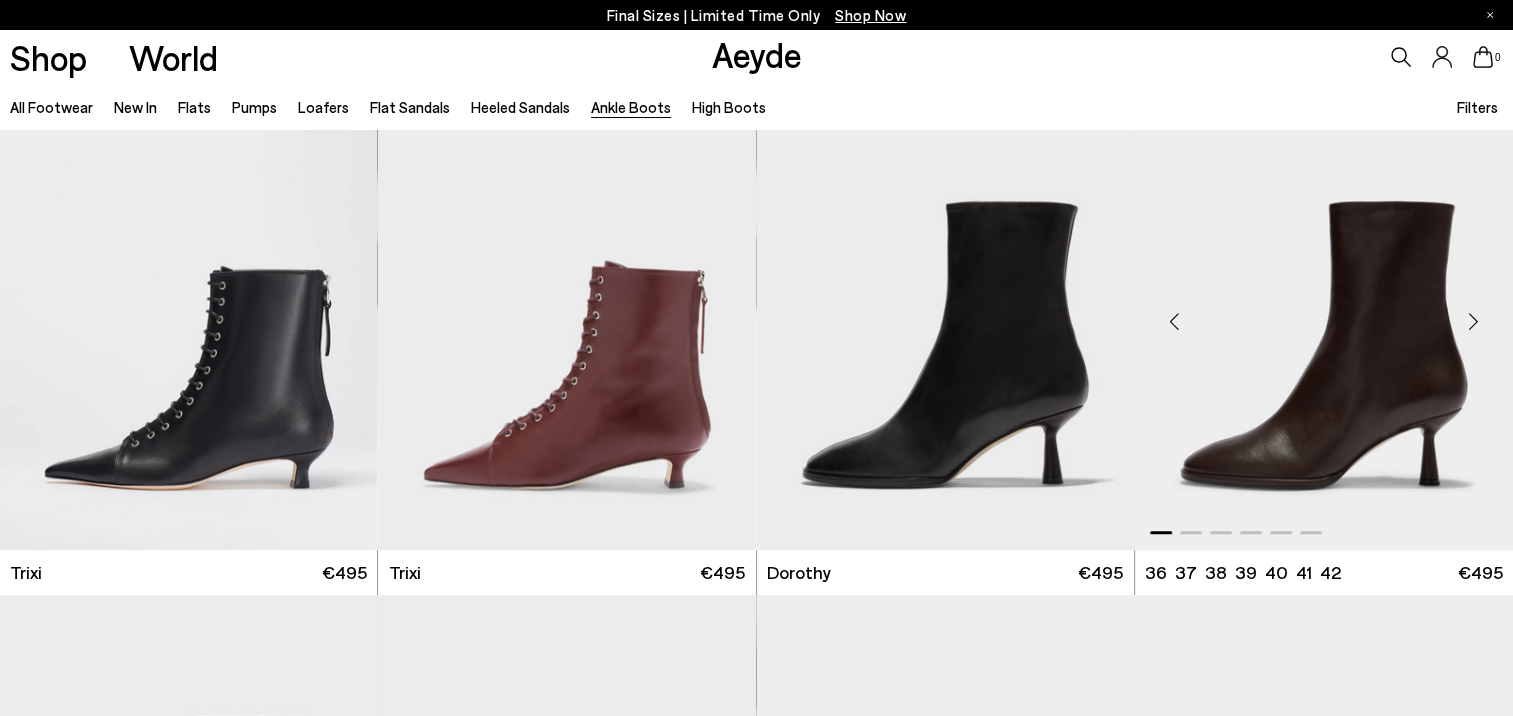 scroll, scrollTop: 1100, scrollLeft: 0, axis: vertical 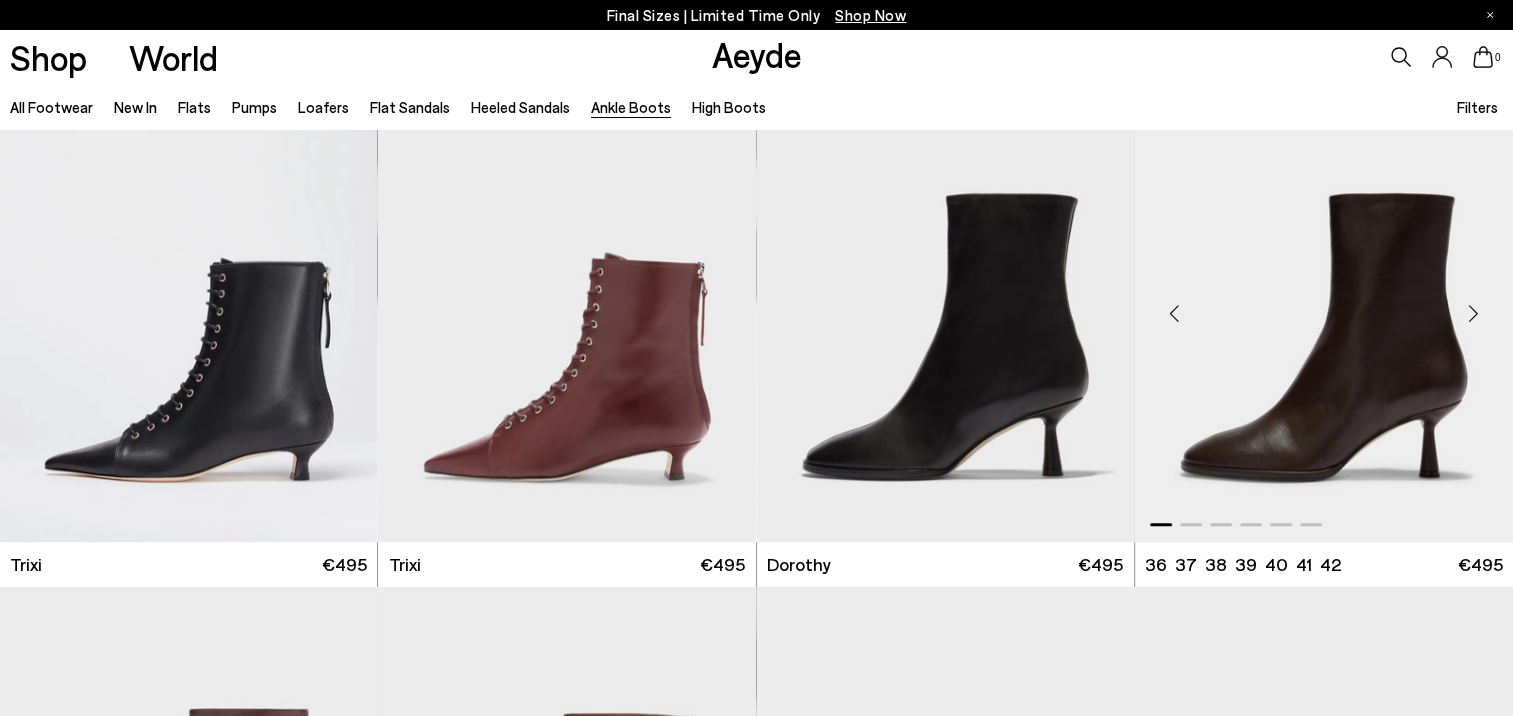 click at bounding box center (1473, 313) 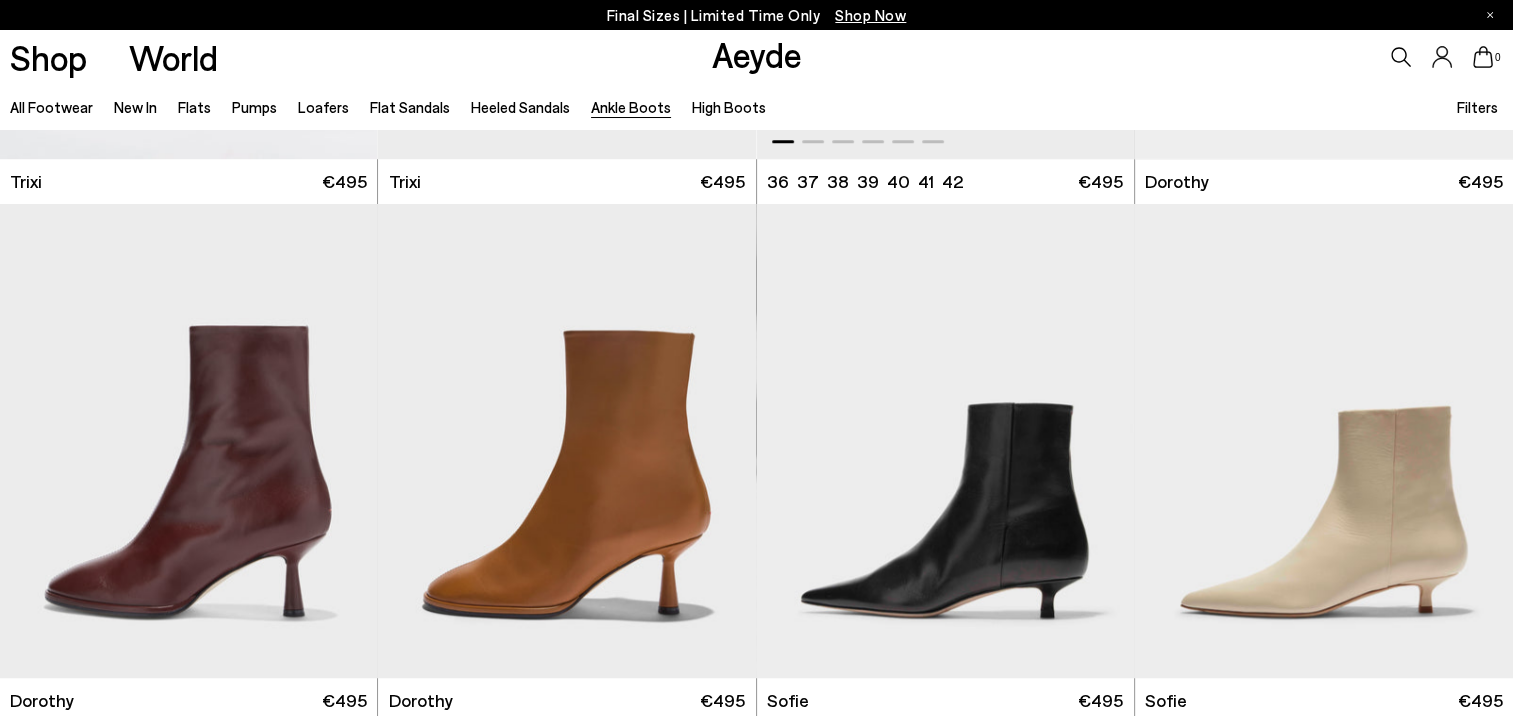 scroll, scrollTop: 1600, scrollLeft: 0, axis: vertical 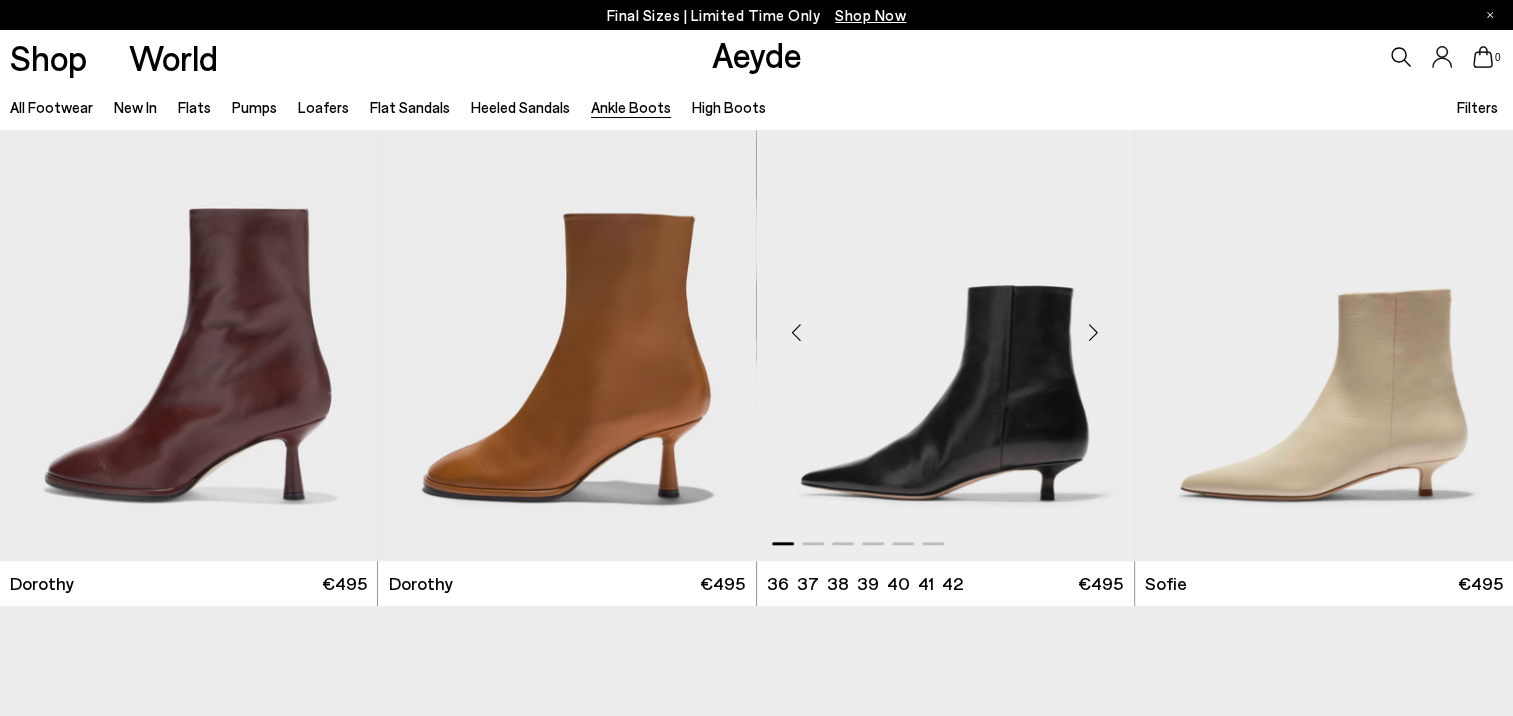 click at bounding box center (1094, 332) 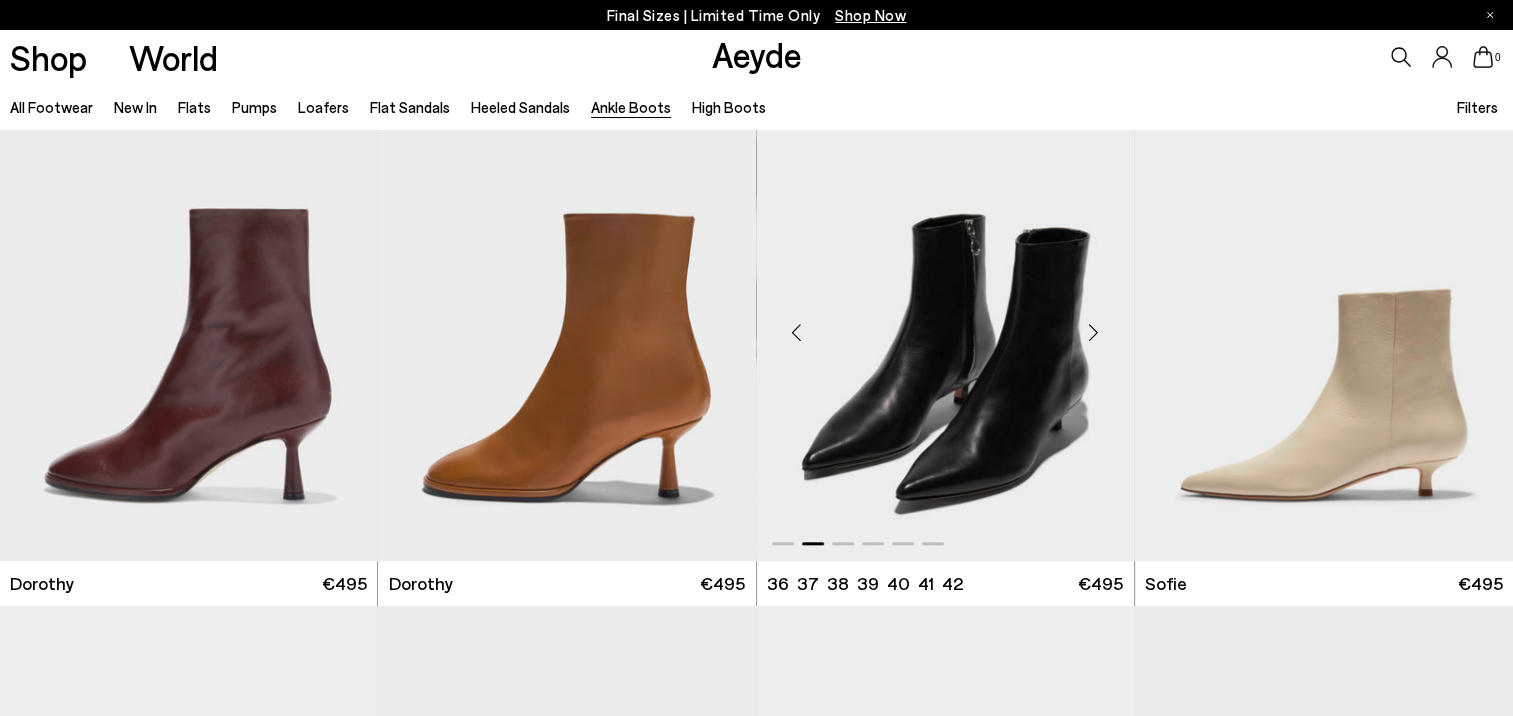 click at bounding box center [1094, 332] 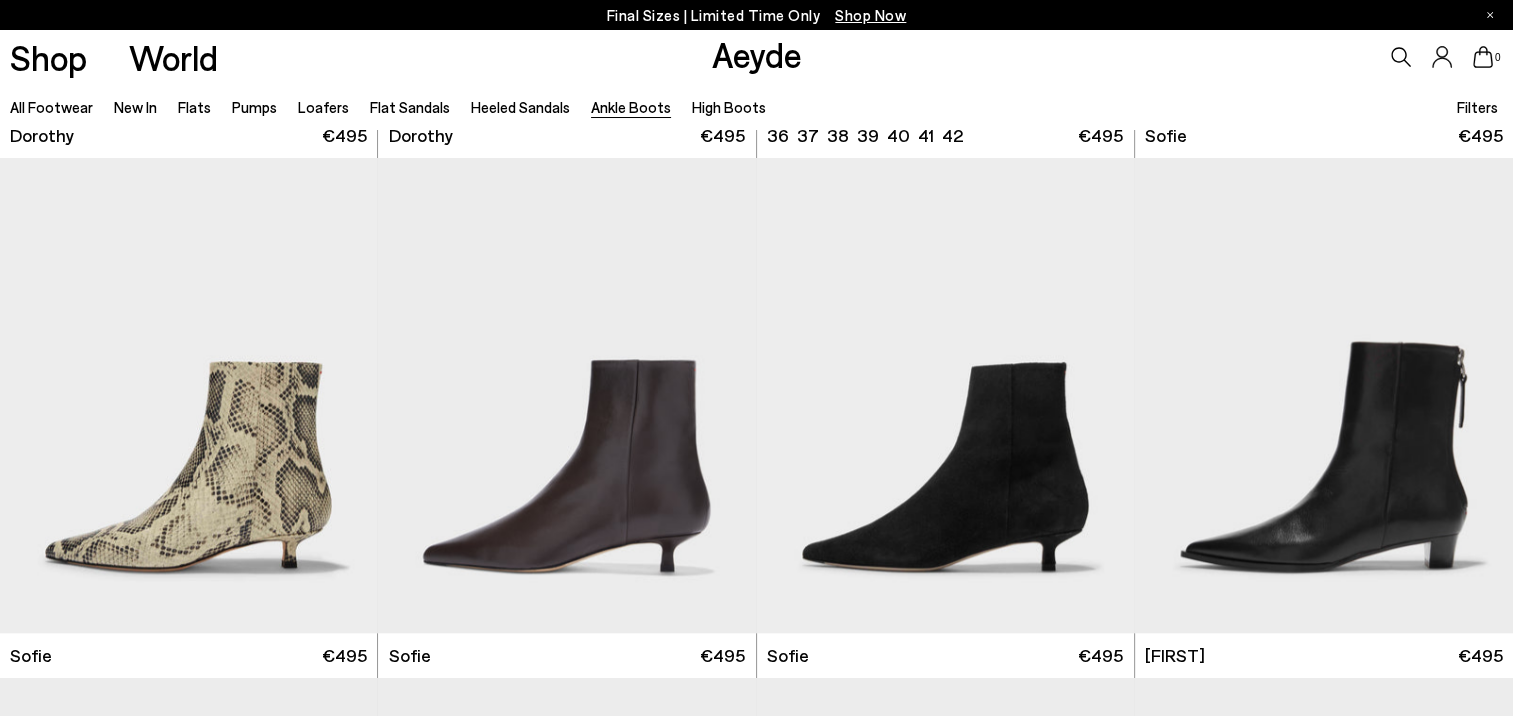 scroll, scrollTop: 2100, scrollLeft: 0, axis: vertical 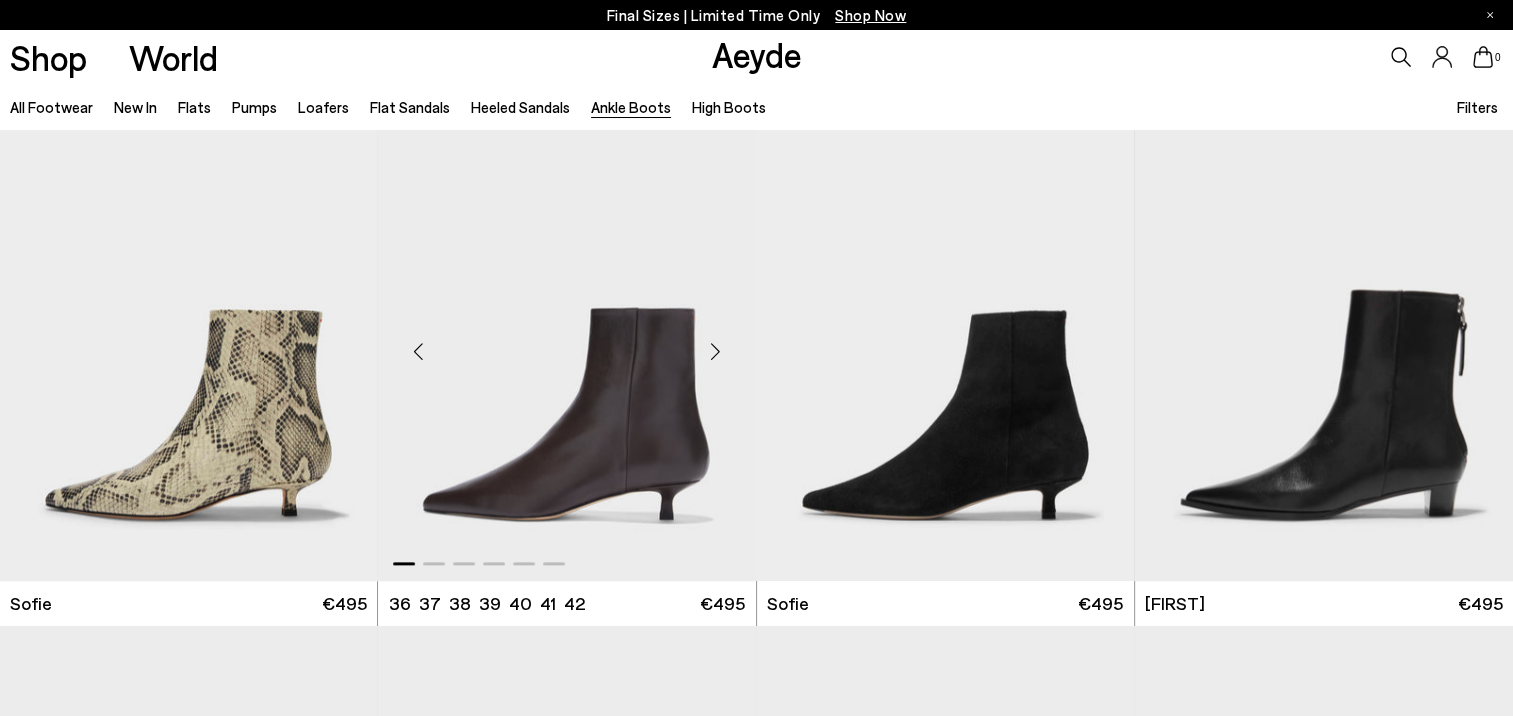 click at bounding box center (716, 352) 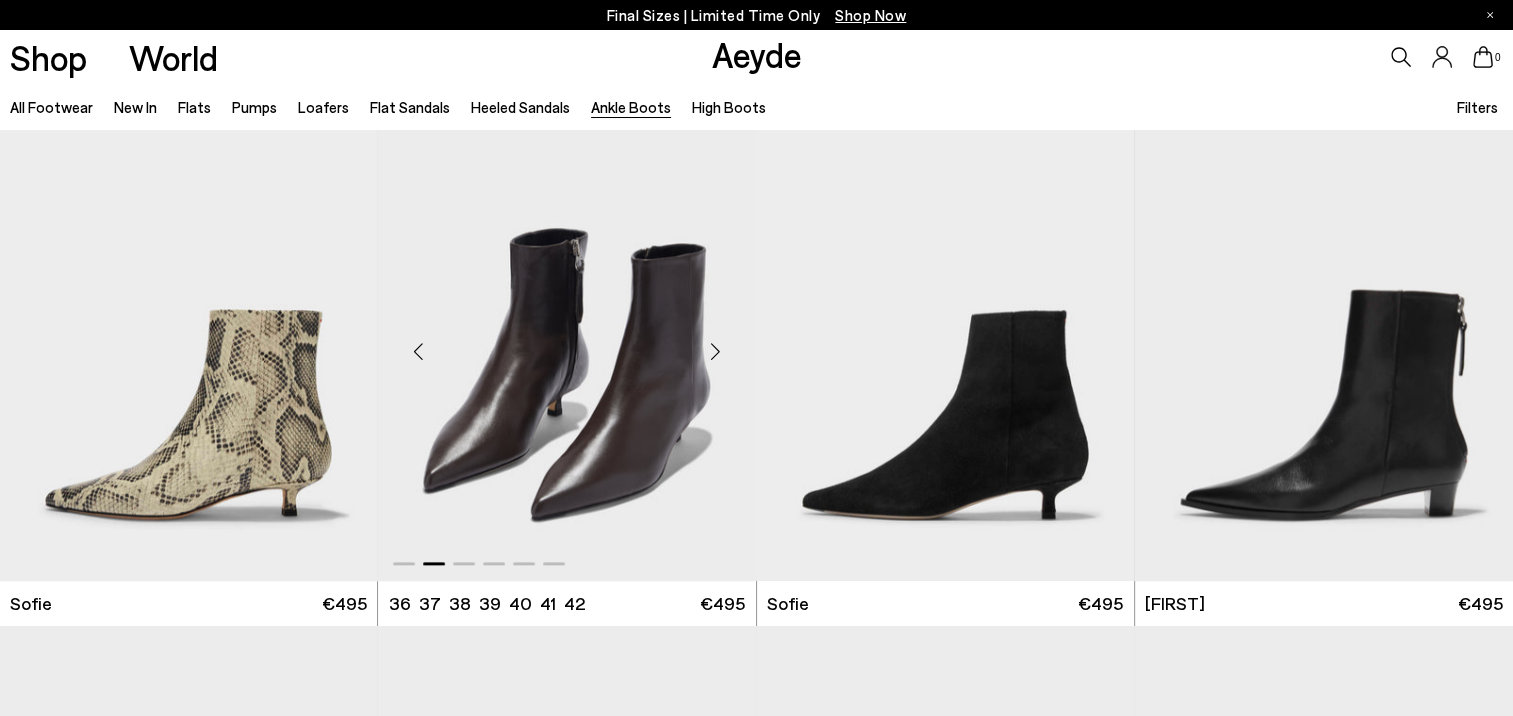 click at bounding box center (716, 352) 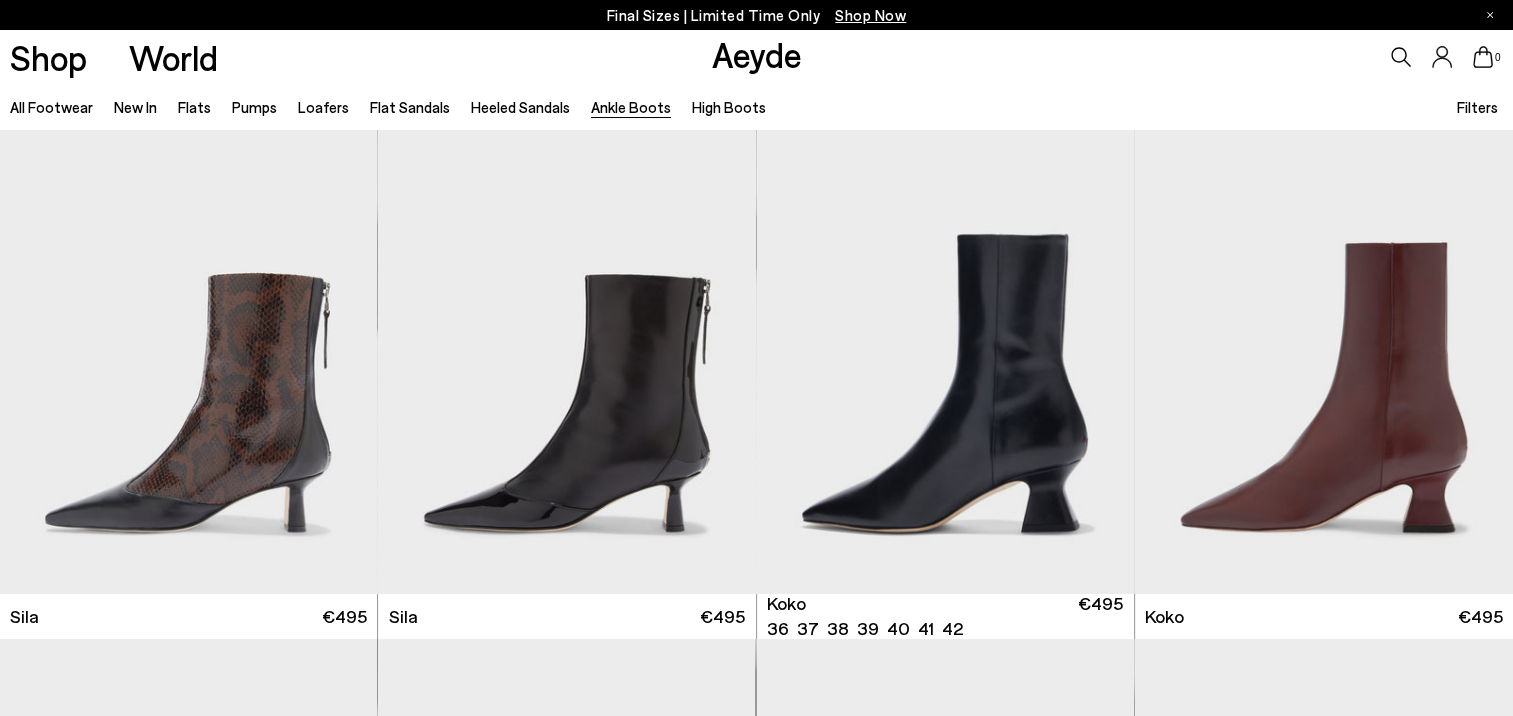scroll, scrollTop: 0, scrollLeft: 0, axis: both 